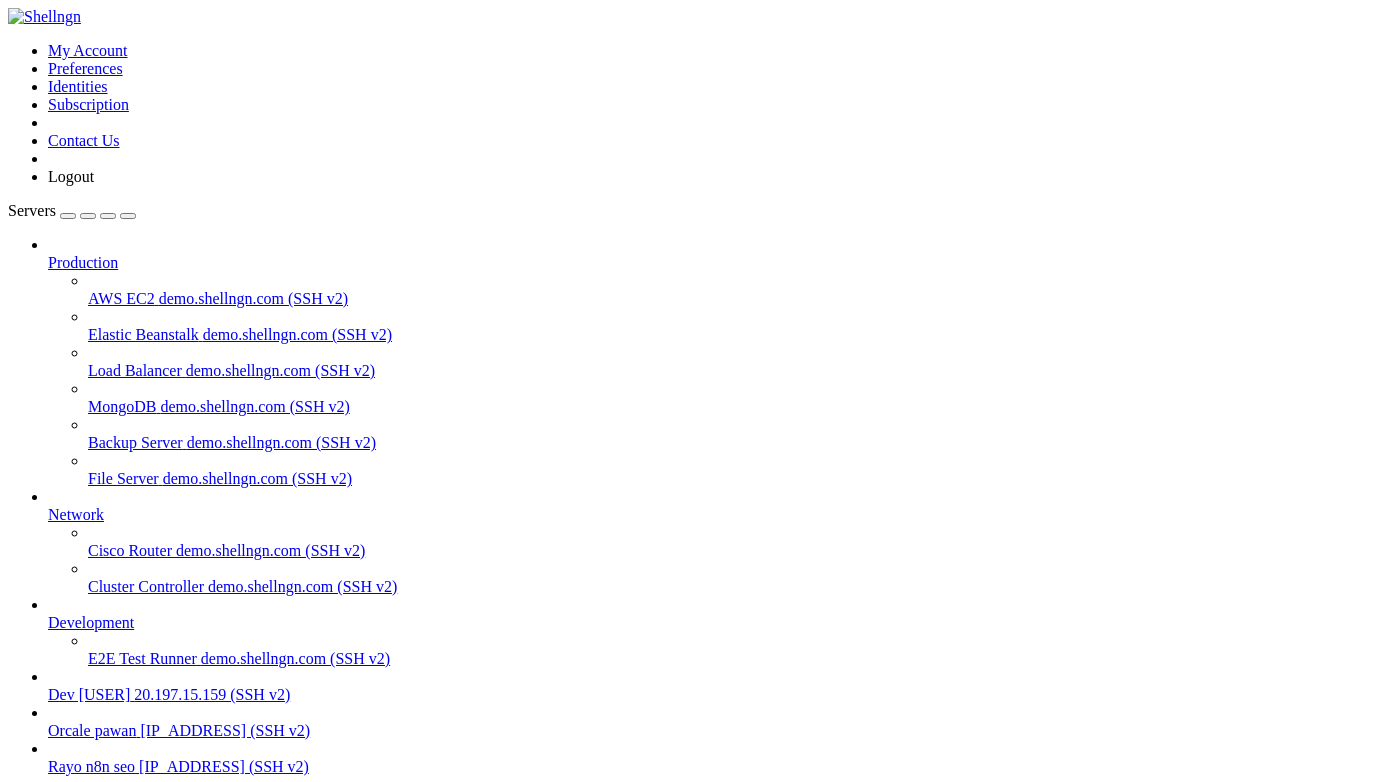 scroll, scrollTop: 0, scrollLeft: 0, axis: both 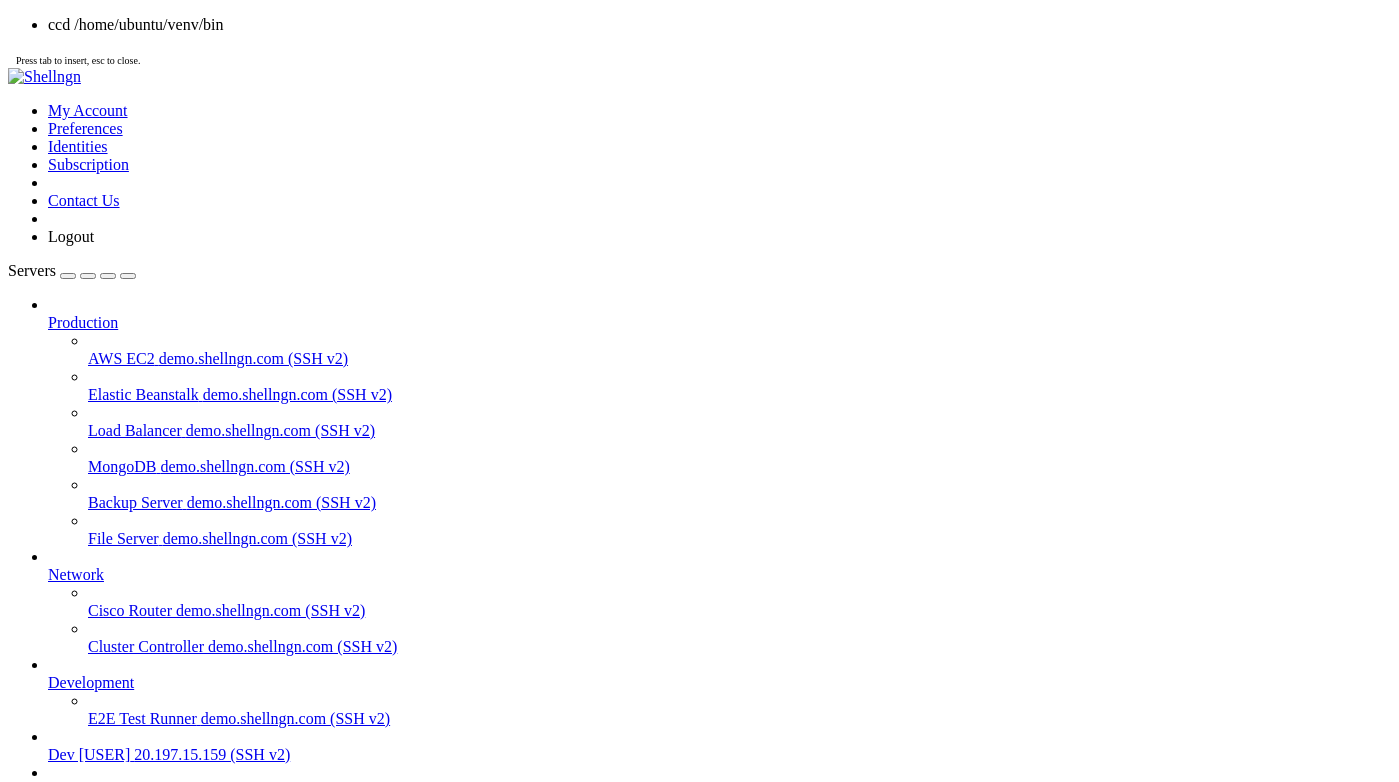 click on "/[USER]/Rayo-backend/app/api/v1/endpoints/projects.py:271" 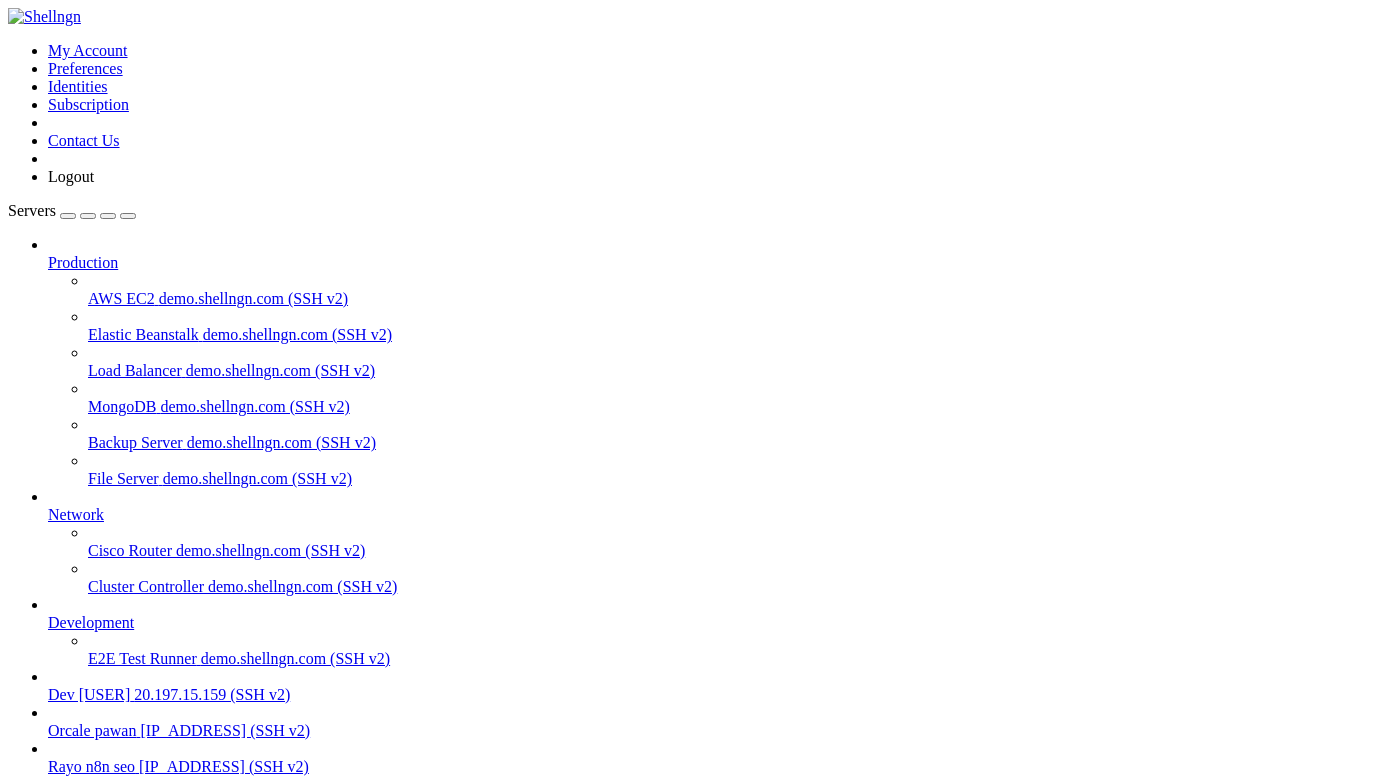scroll, scrollTop: 10853, scrollLeft: 0, axis: vertical 